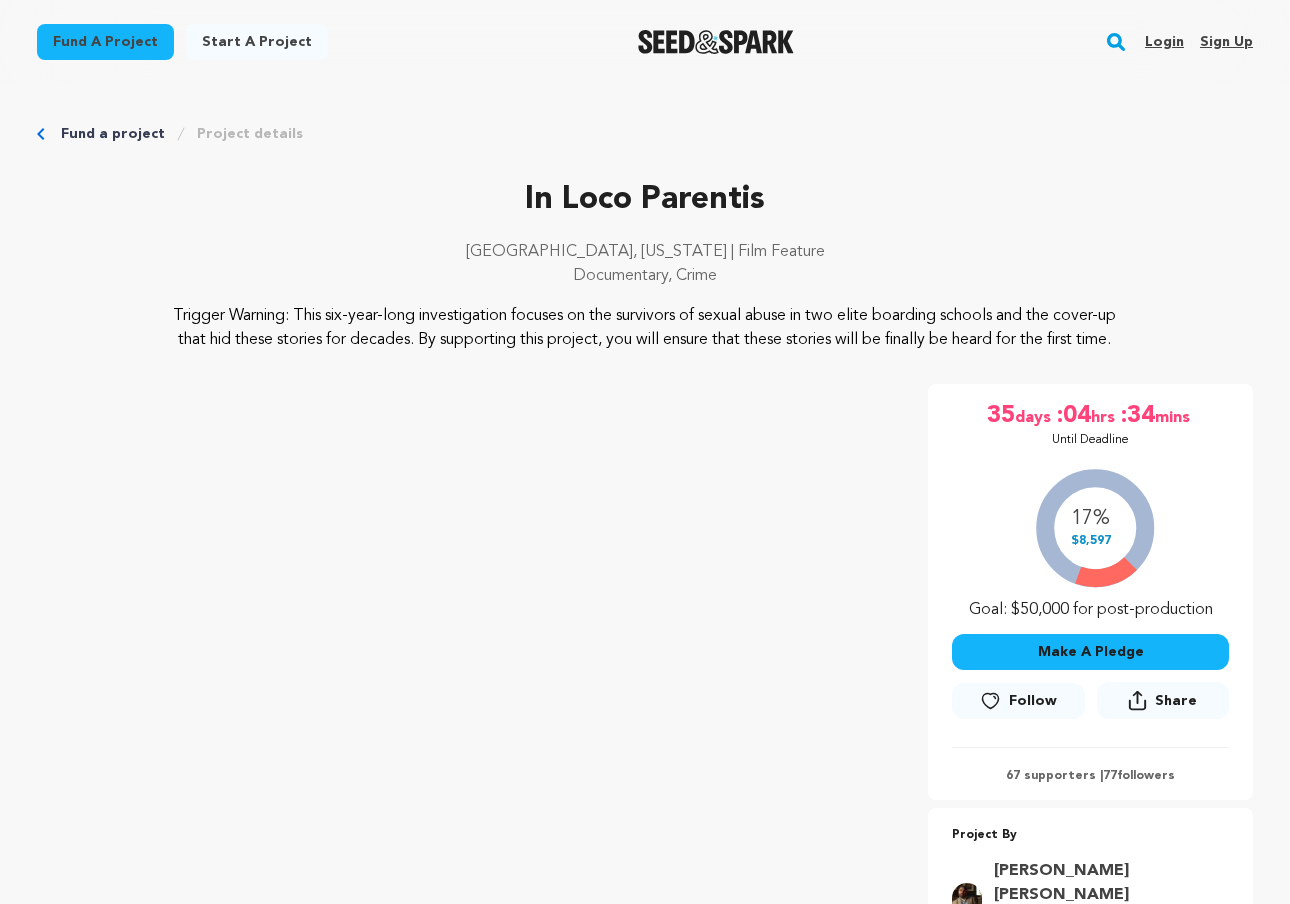 scroll, scrollTop: 0, scrollLeft: 0, axis: both 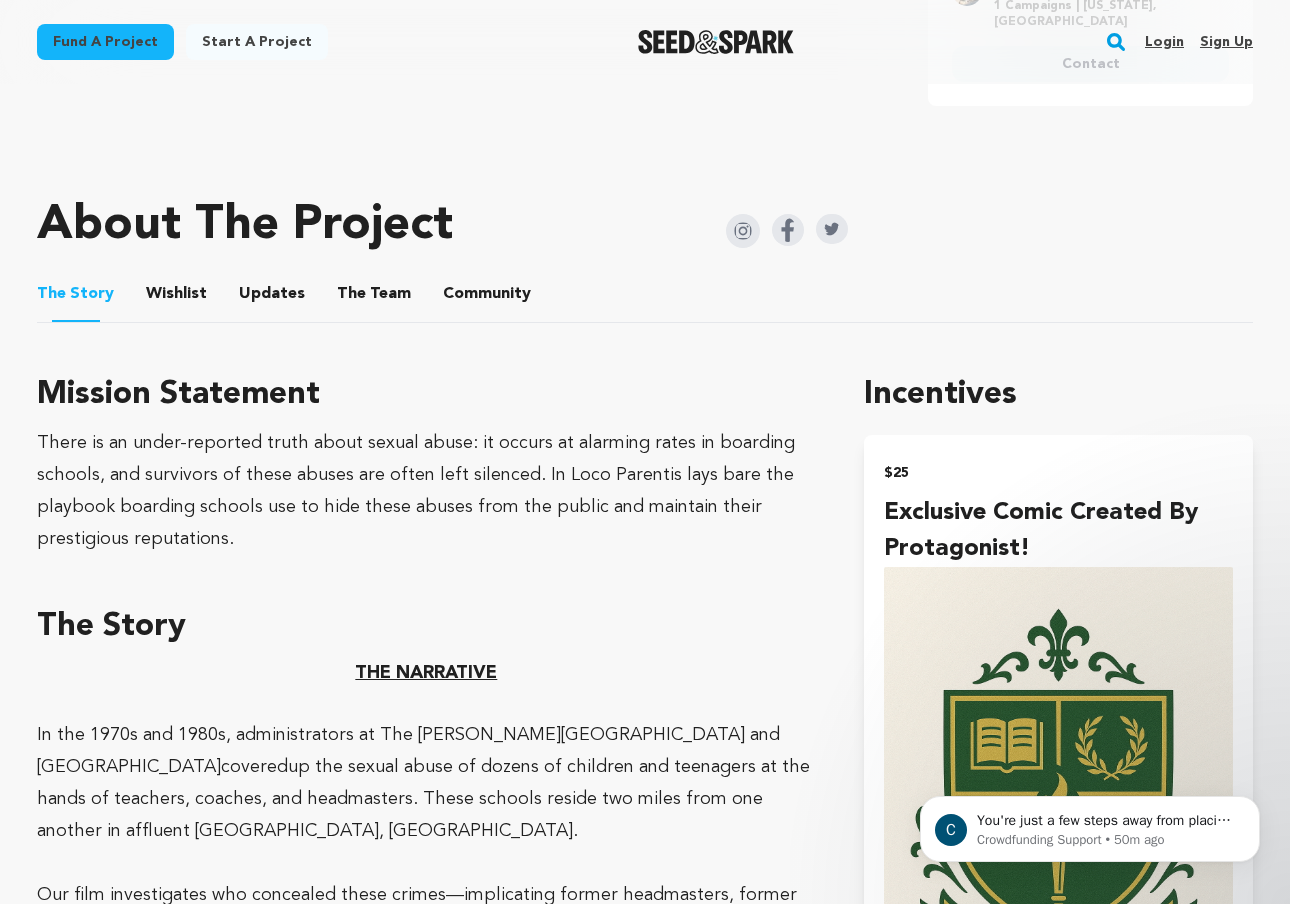 click on "Wishlist" at bounding box center (177, 298) 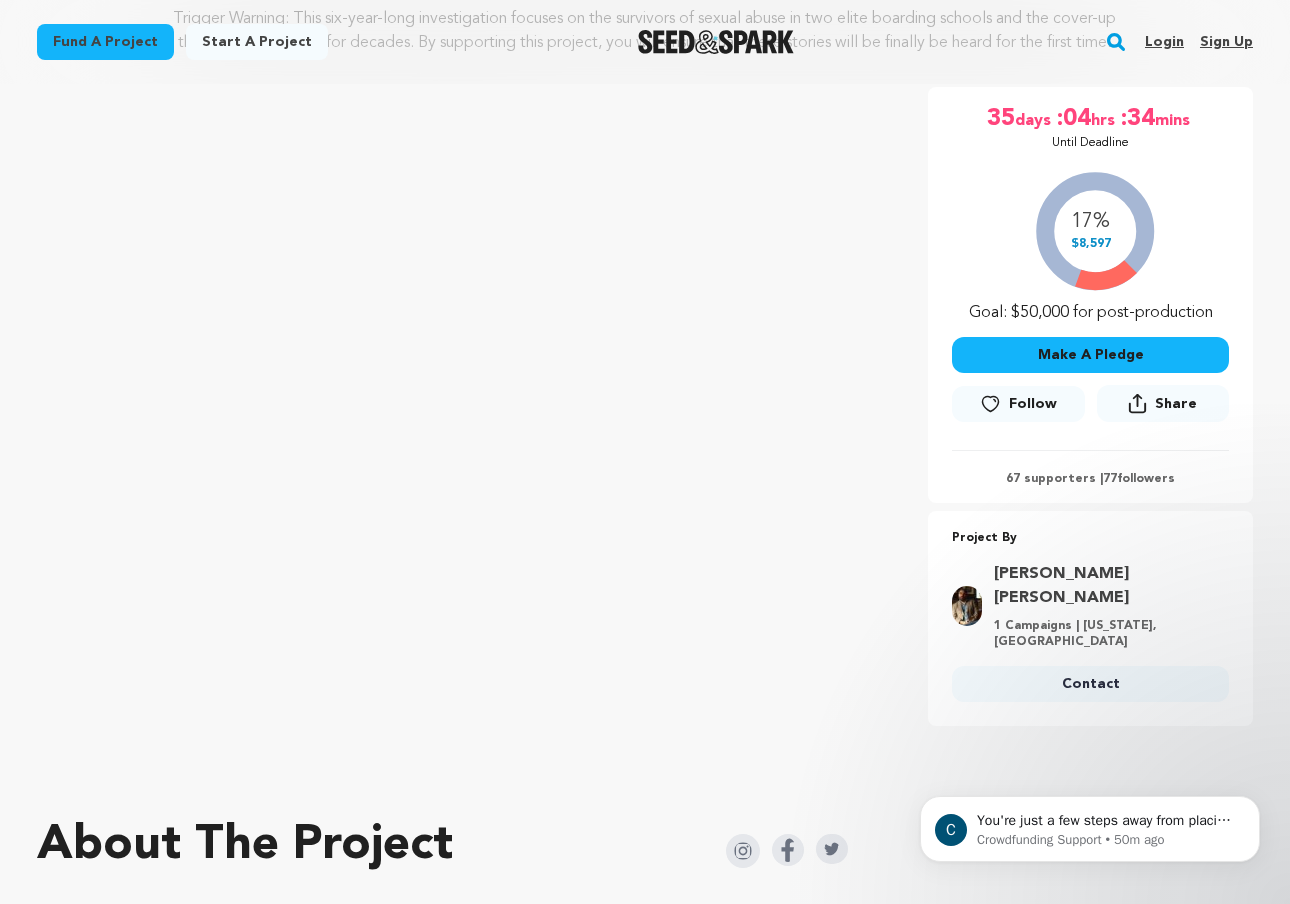 scroll, scrollTop: 298, scrollLeft: 0, axis: vertical 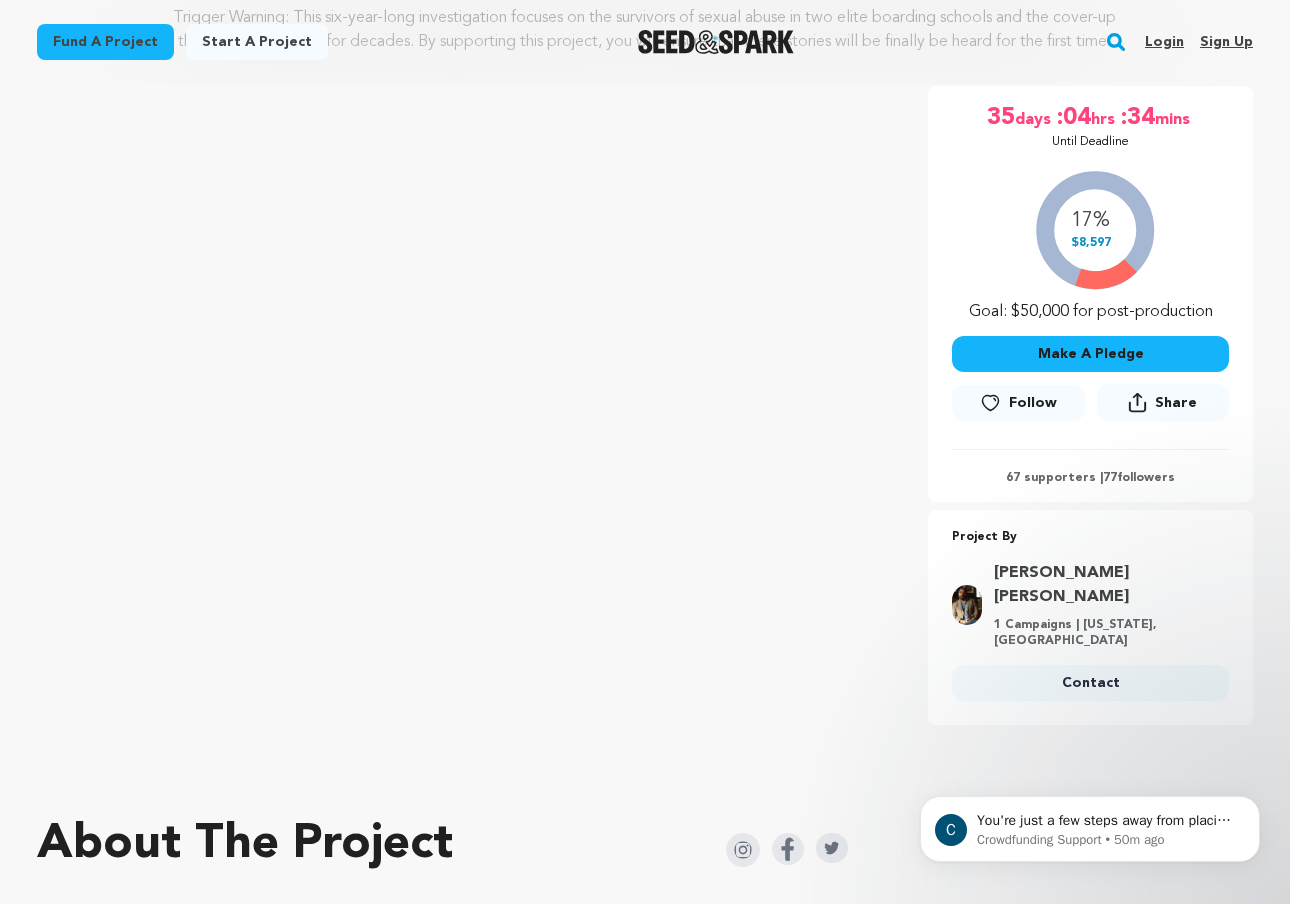 click on "67
supporters |  77
followers" at bounding box center (1090, 478) 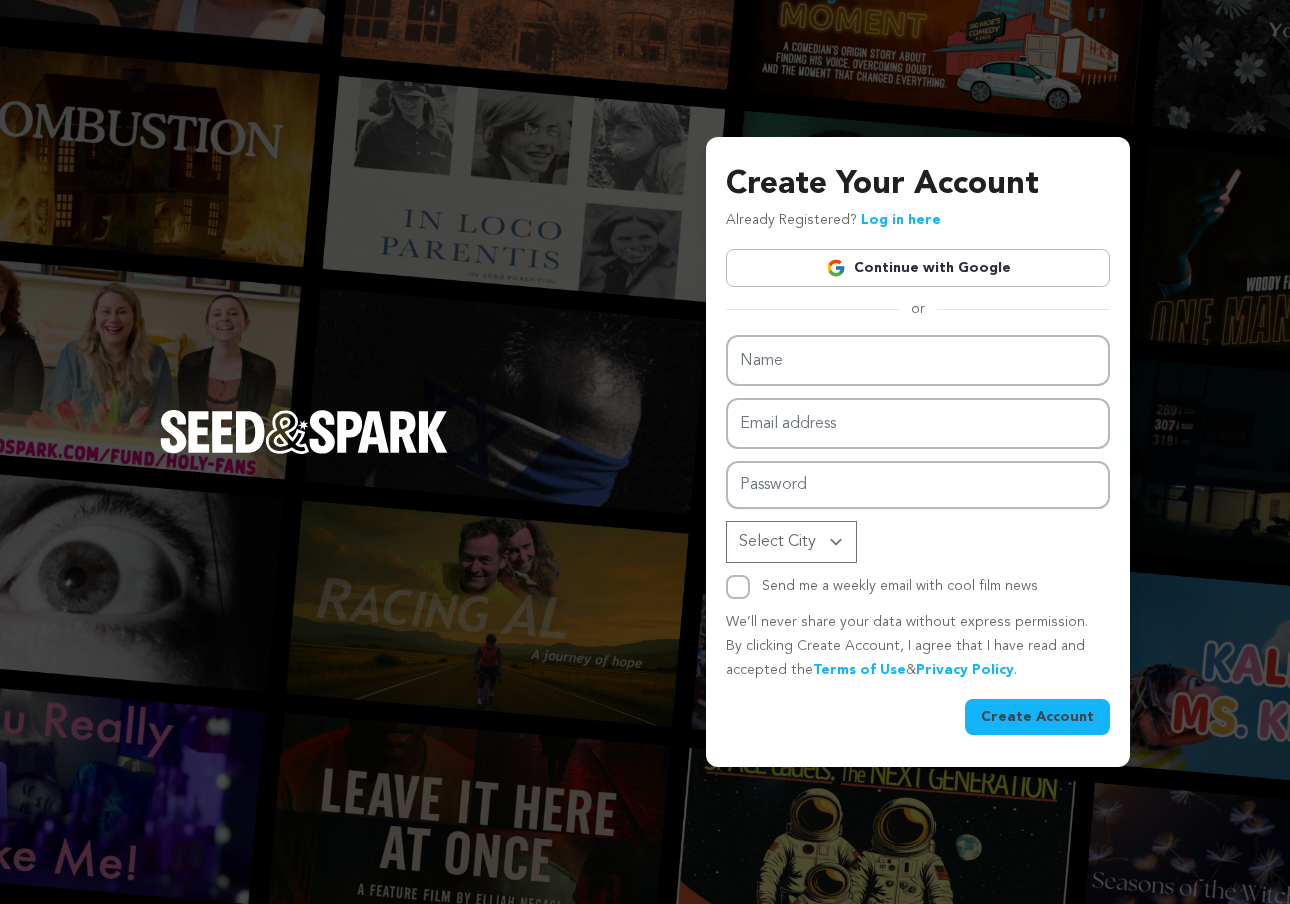 scroll, scrollTop: 0, scrollLeft: 0, axis: both 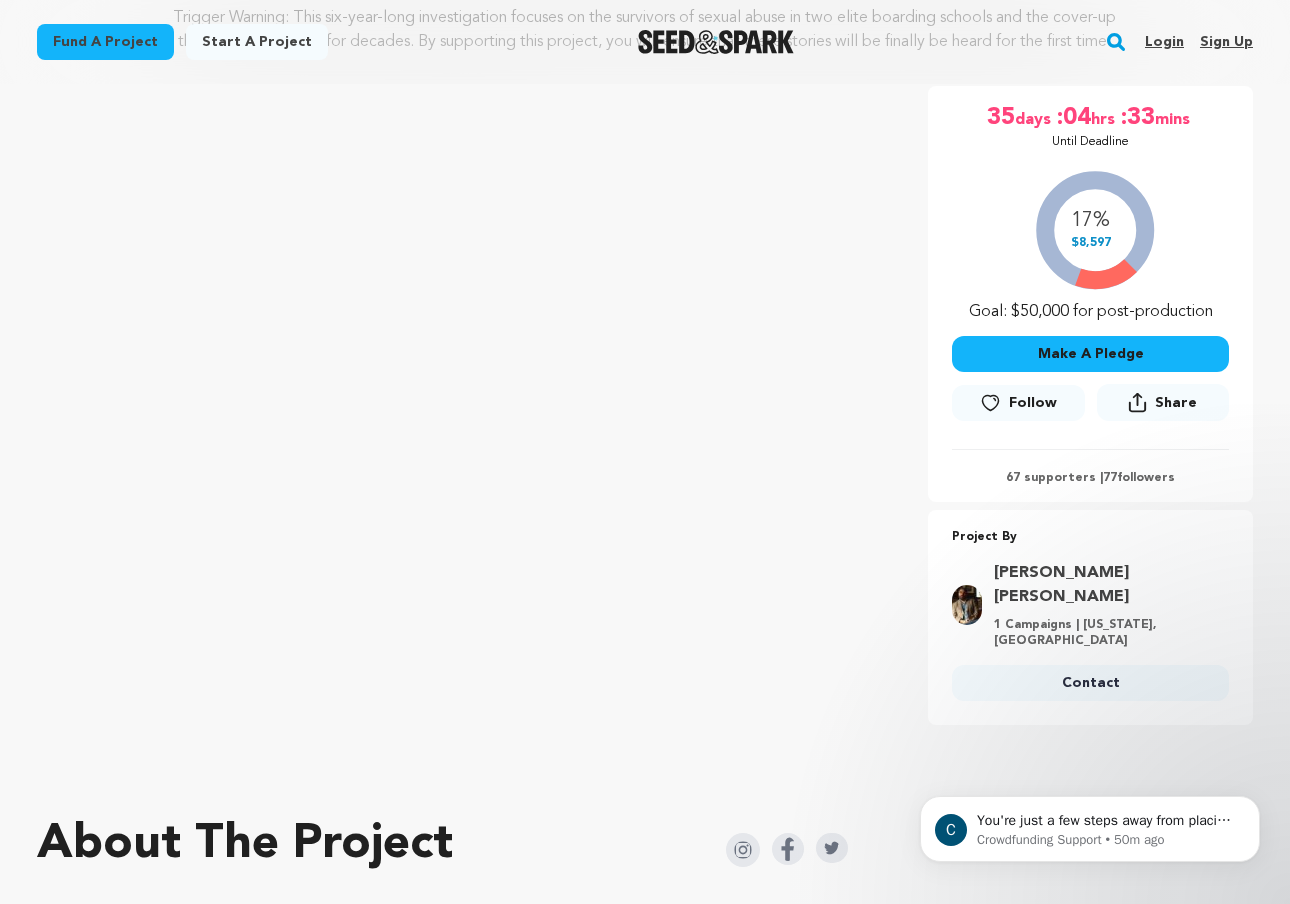 click on "67
supporters |  77
followers" at bounding box center [1090, 478] 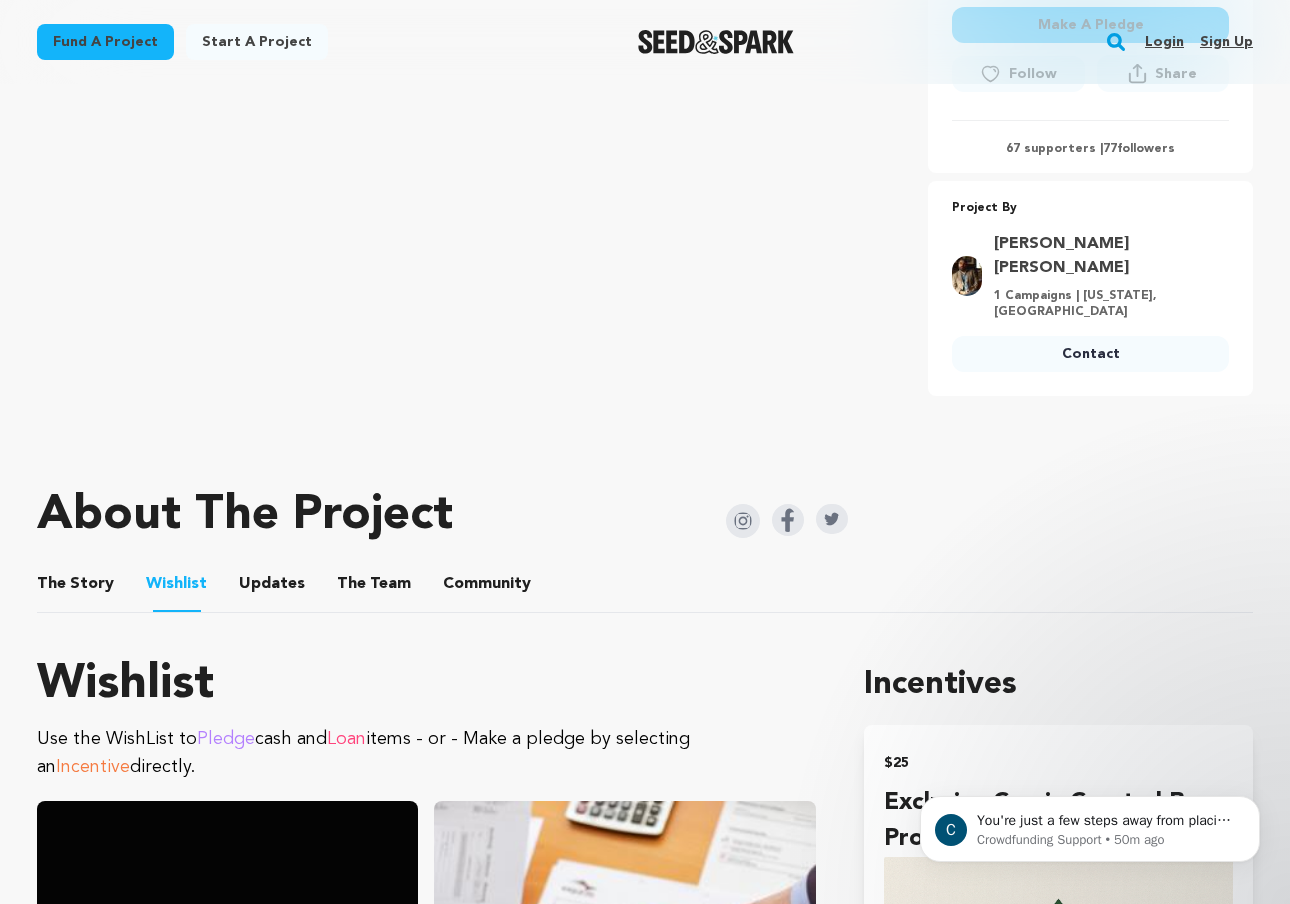 scroll, scrollTop: 638, scrollLeft: 0, axis: vertical 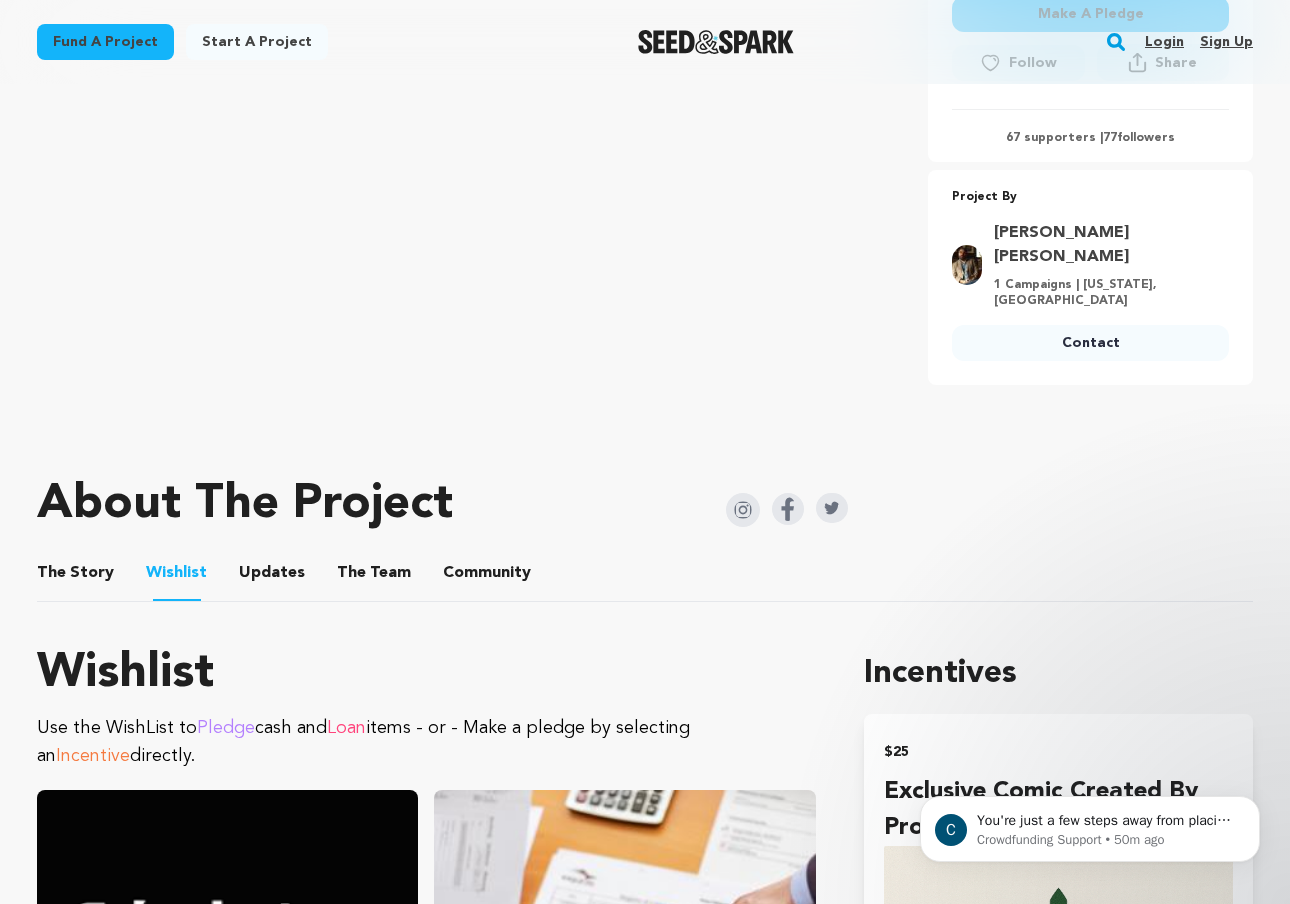 click on "Updates" at bounding box center (272, 577) 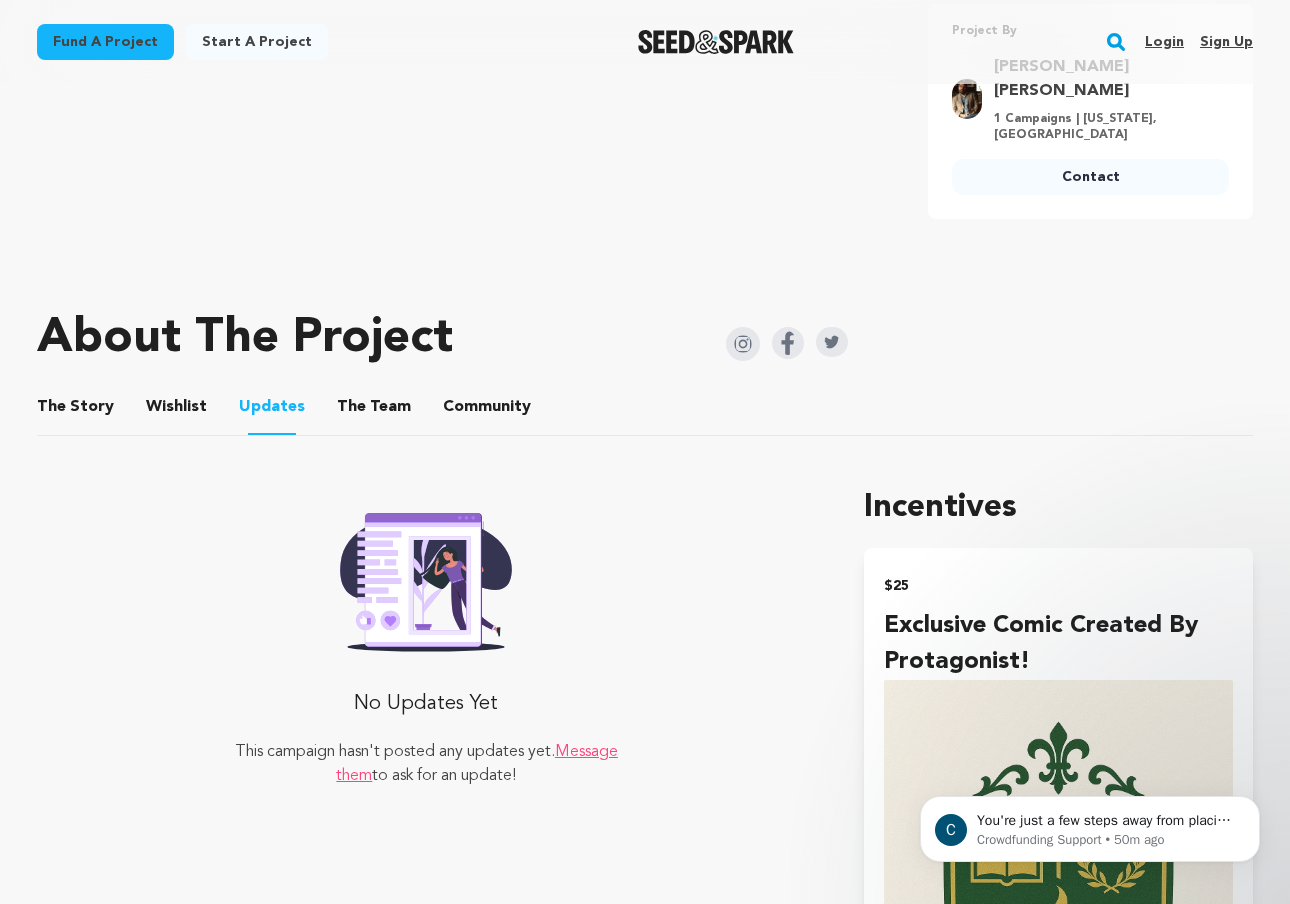 scroll, scrollTop: 434, scrollLeft: 0, axis: vertical 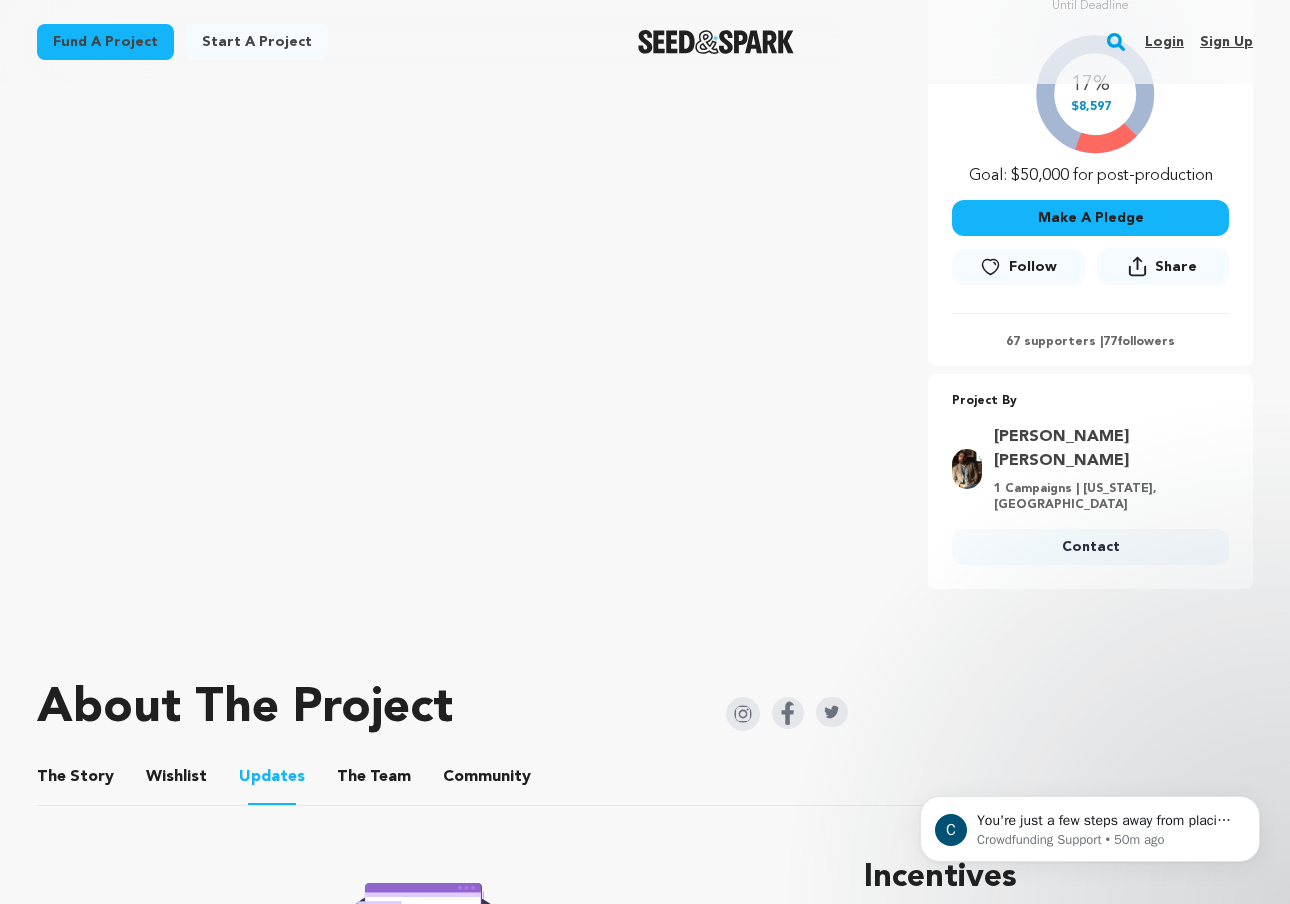click on "The Team" at bounding box center [374, 781] 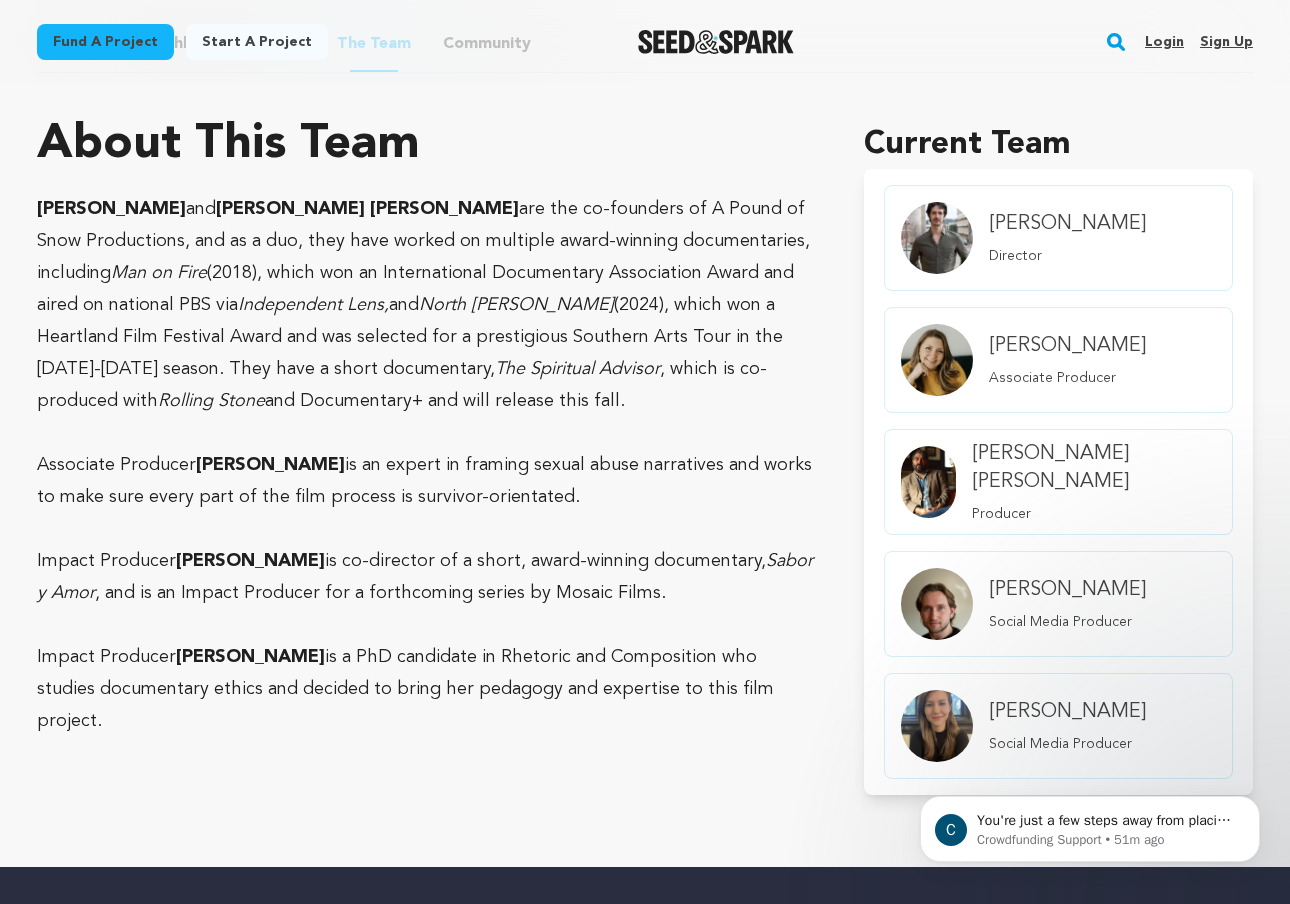 scroll, scrollTop: 1254, scrollLeft: 0, axis: vertical 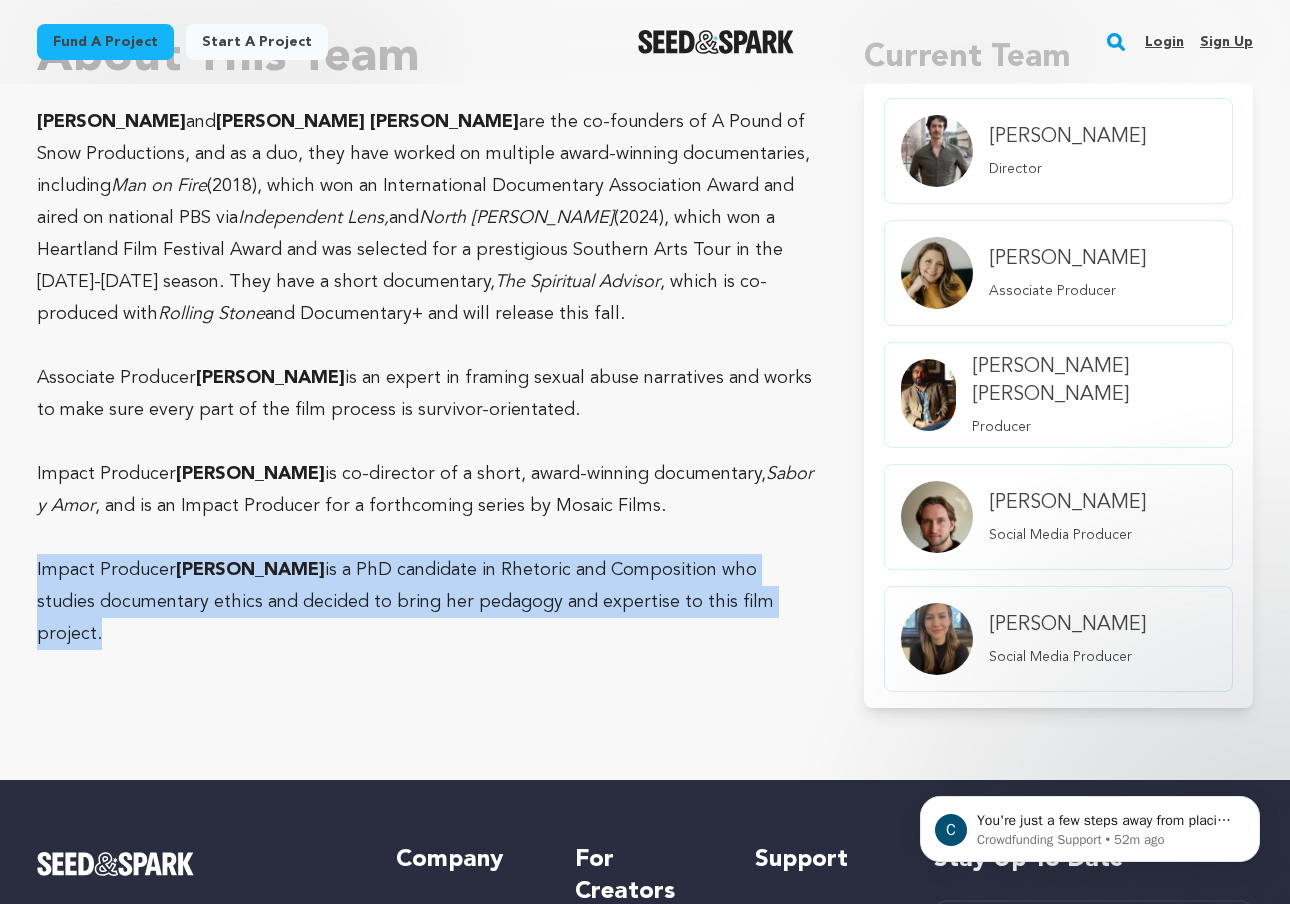 drag, startPoint x: 35, startPoint y: 545, endPoint x: 809, endPoint y: 592, distance: 775.42566 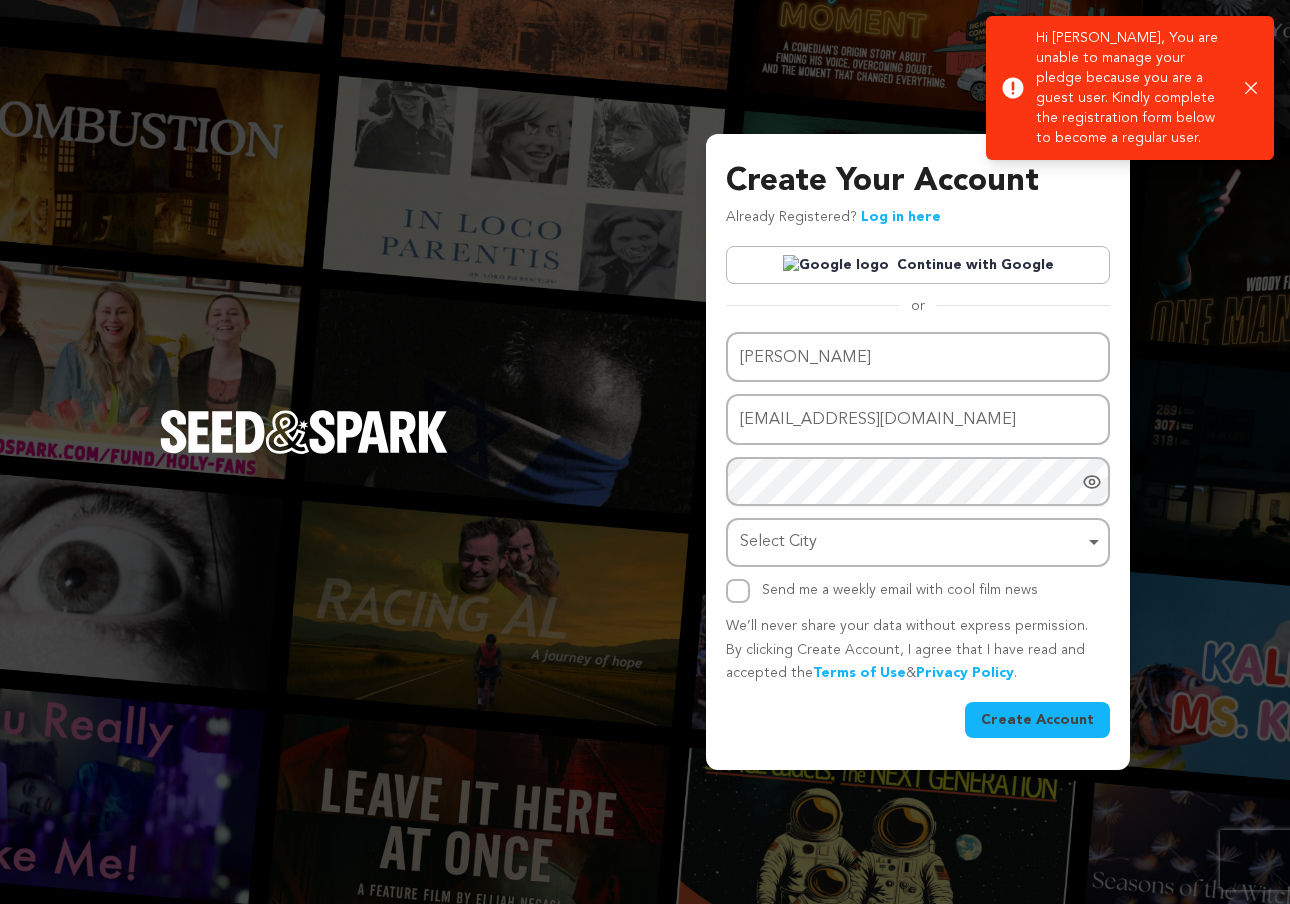 scroll, scrollTop: 0, scrollLeft: 0, axis: both 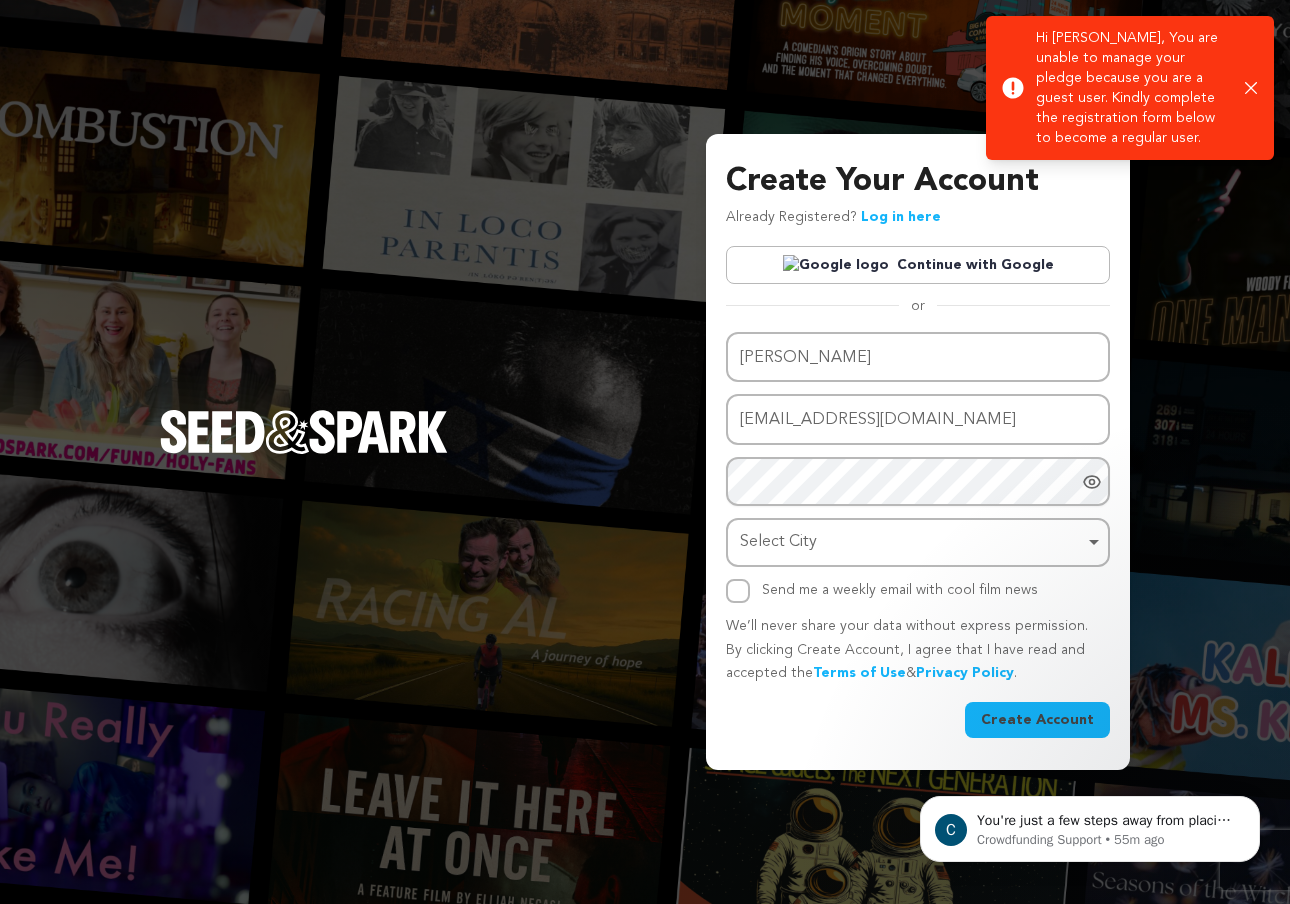 click on "Continue with Google" at bounding box center [918, 265] 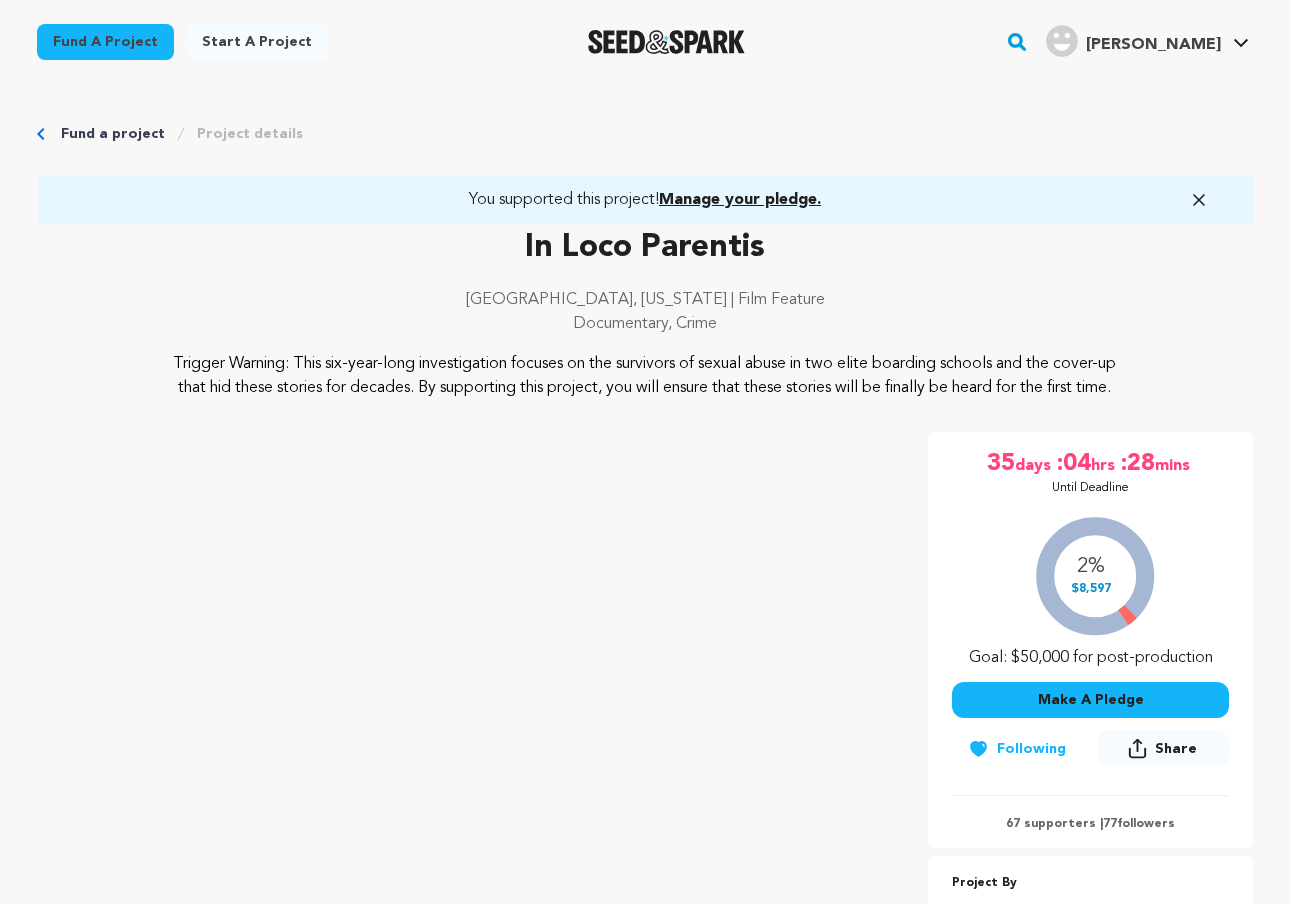 scroll, scrollTop: 0, scrollLeft: 0, axis: both 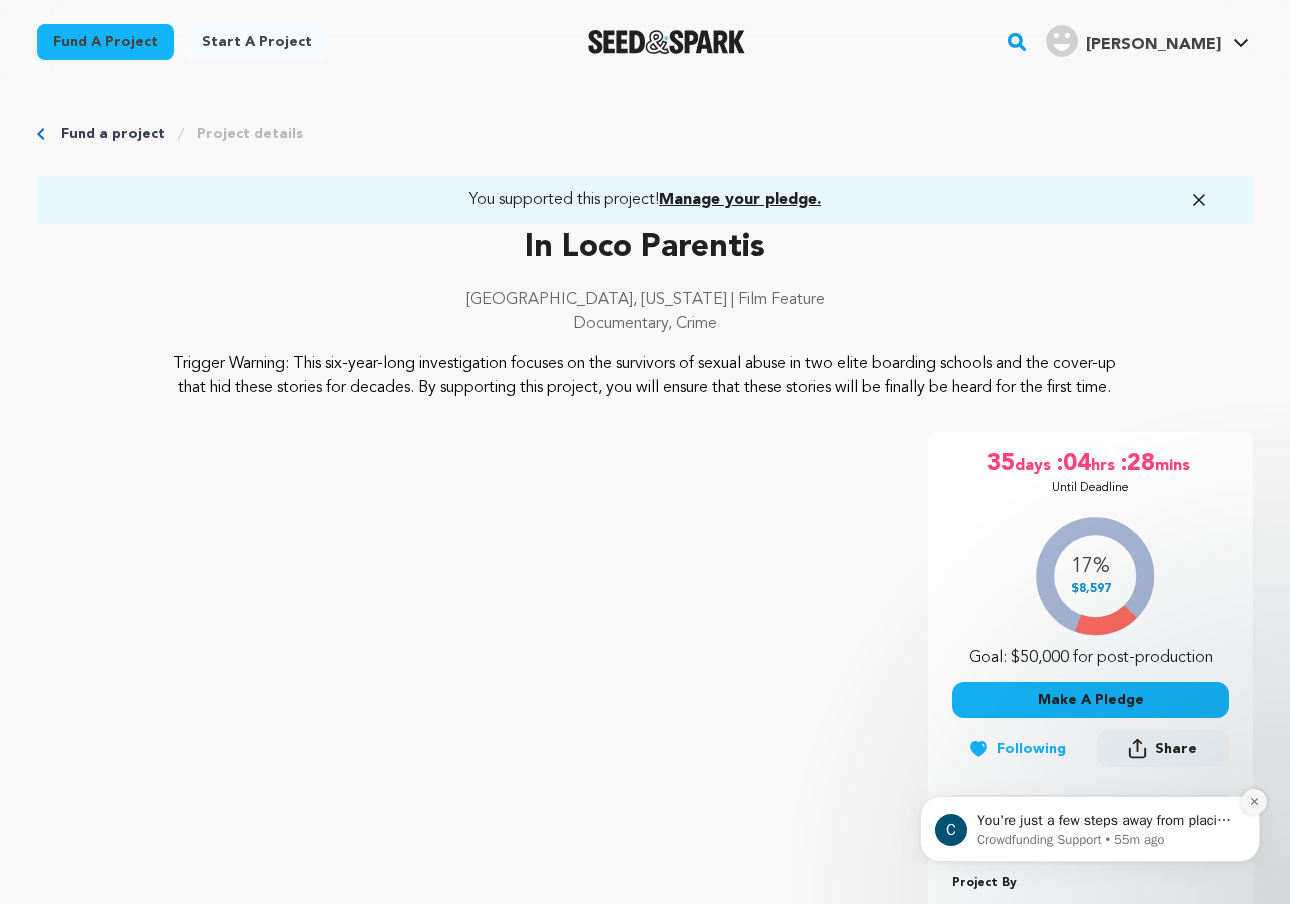 click at bounding box center [1254, 802] 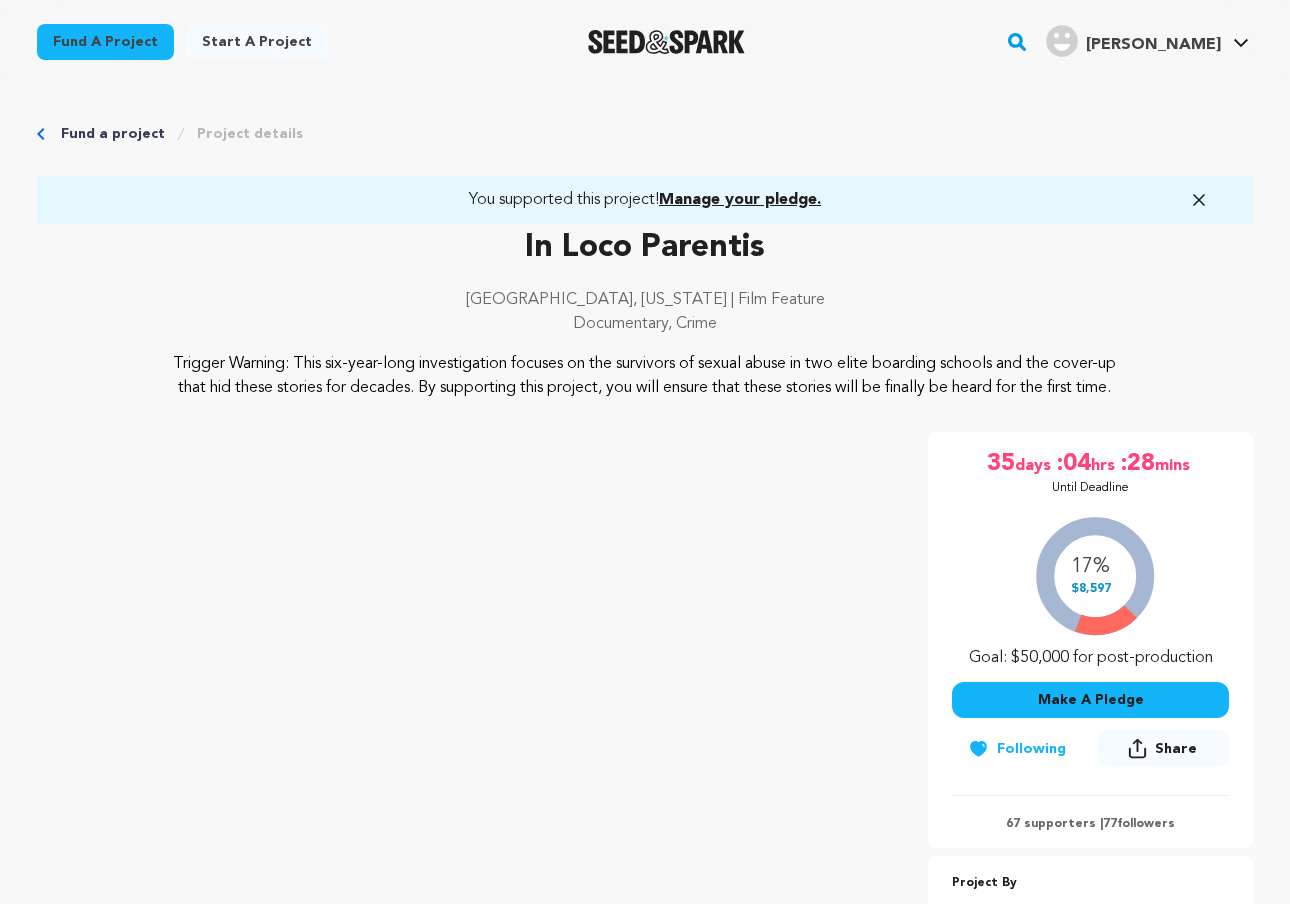 scroll, scrollTop: 5, scrollLeft: 0, axis: vertical 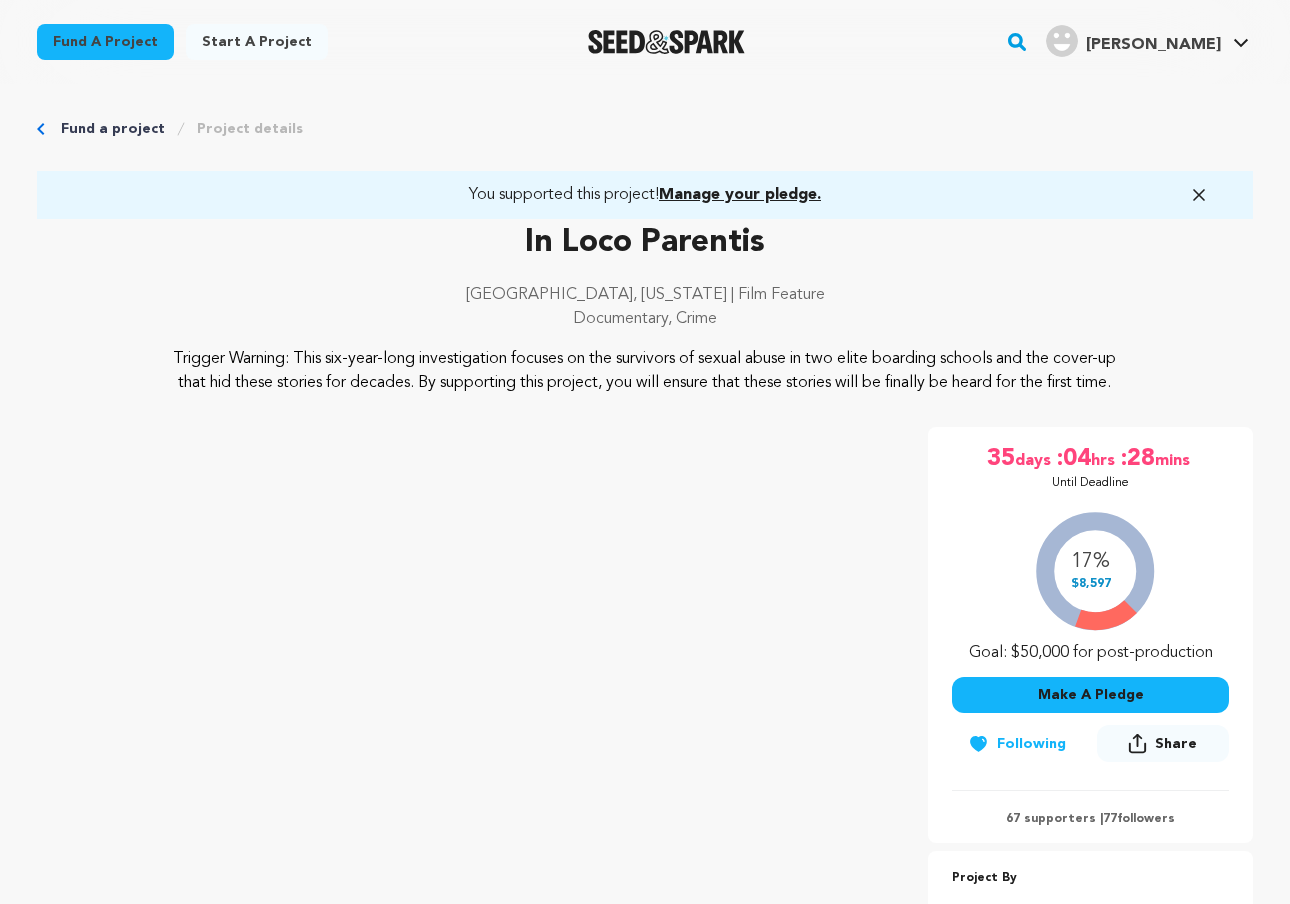 click on "Manage  your pledge." at bounding box center (740, 195) 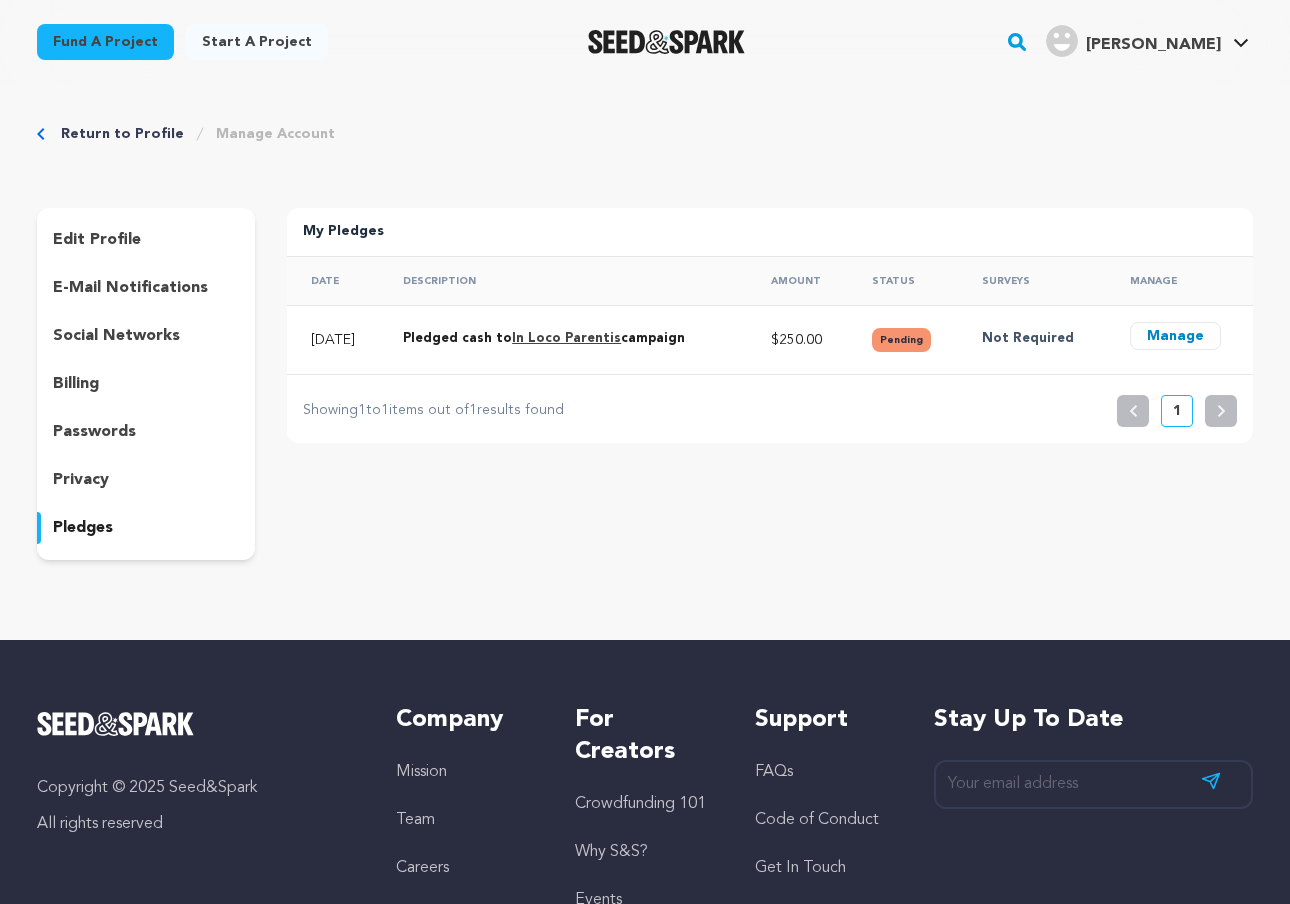 scroll, scrollTop: 0, scrollLeft: 0, axis: both 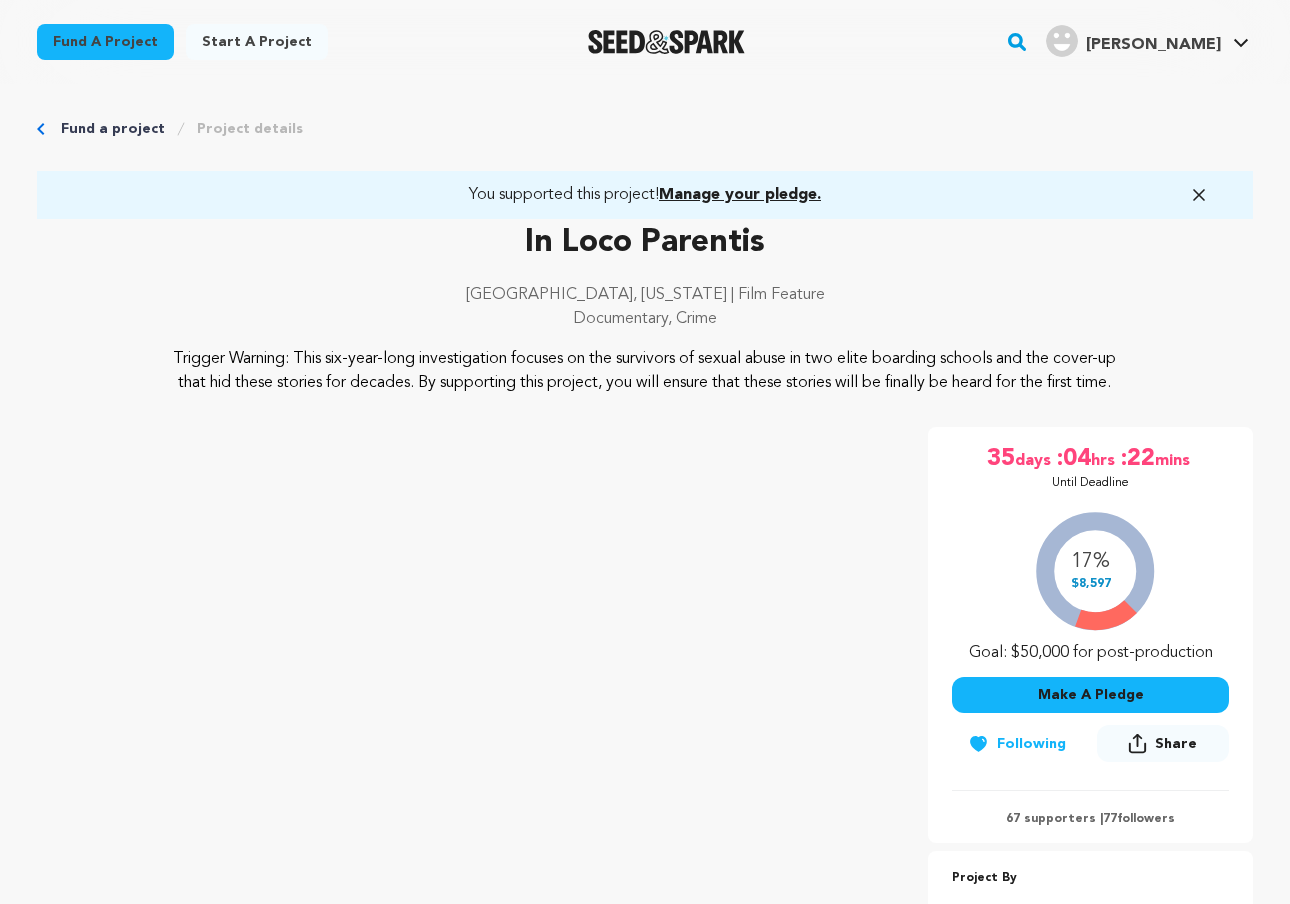 click on "67
supporters |  77
followers" at bounding box center [1090, 819] 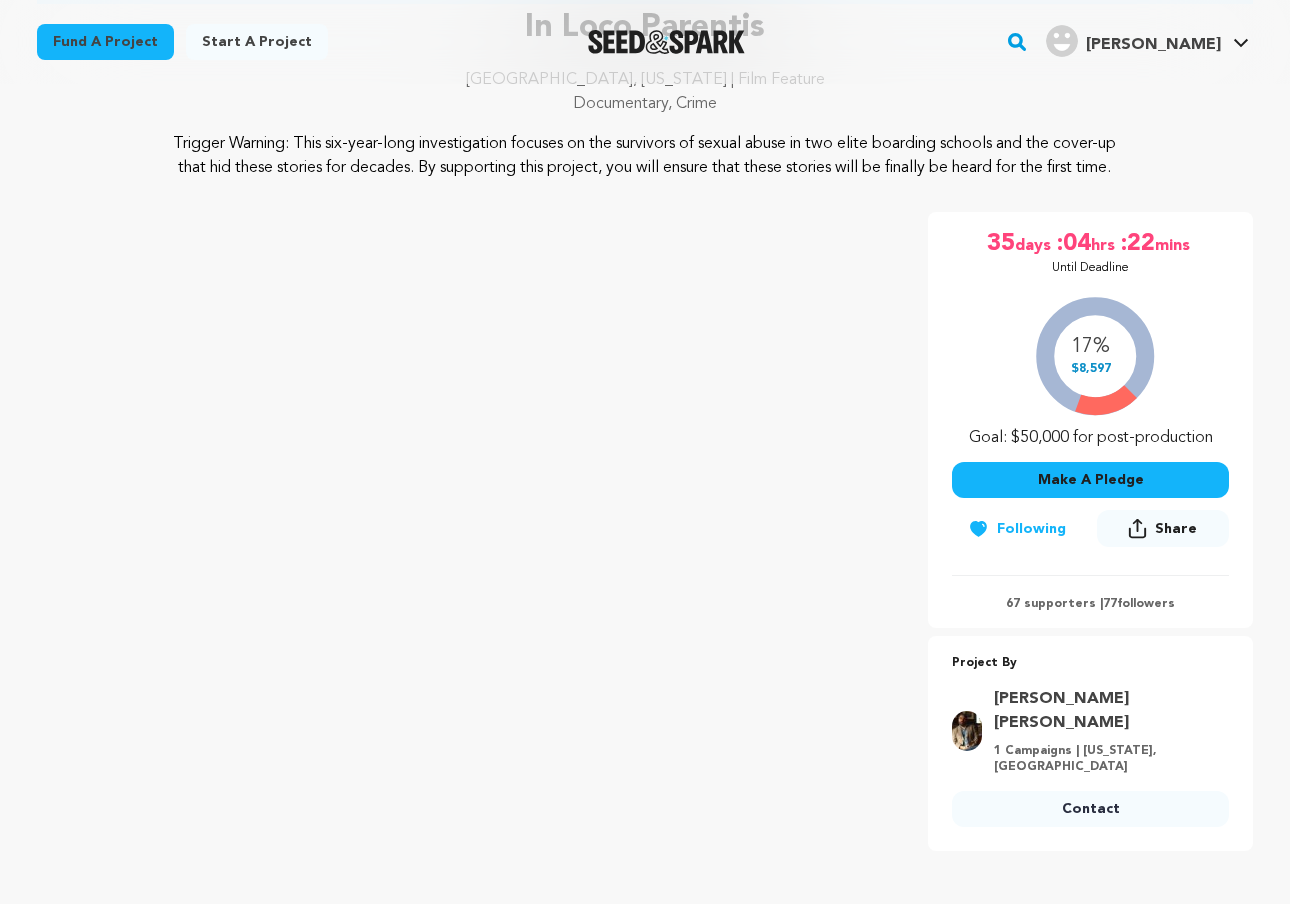 scroll, scrollTop: 241, scrollLeft: 0, axis: vertical 